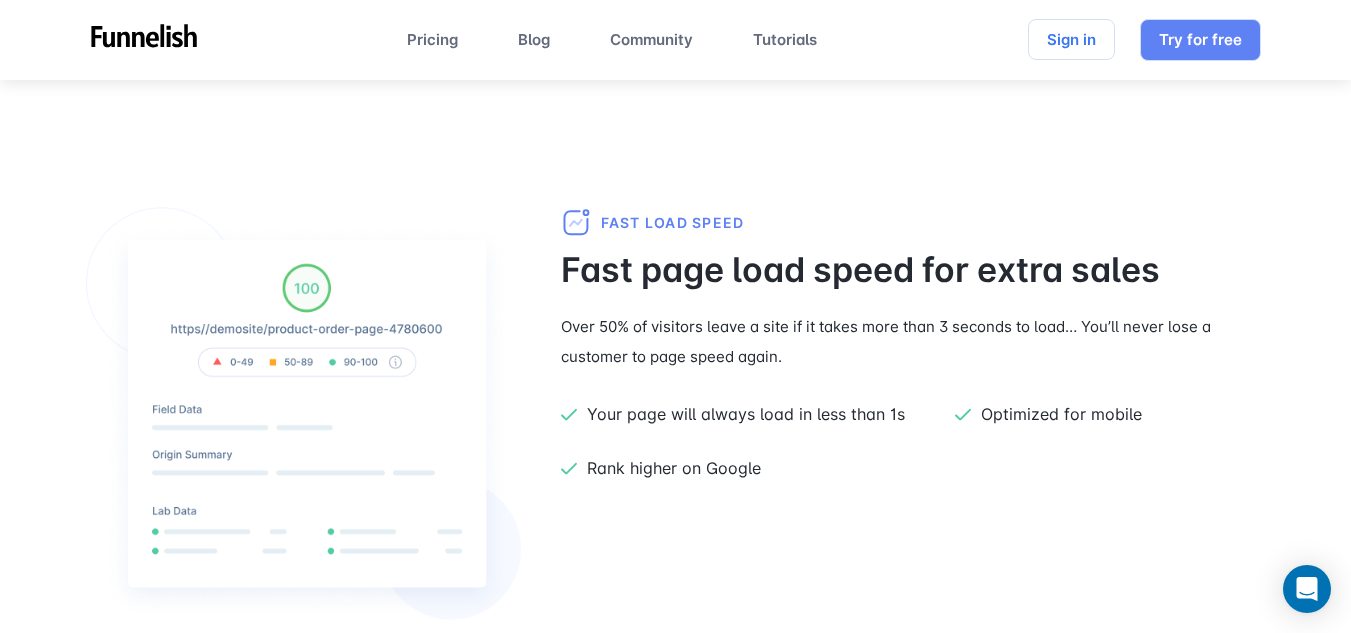 scroll, scrollTop: 554, scrollLeft: 0, axis: vertical 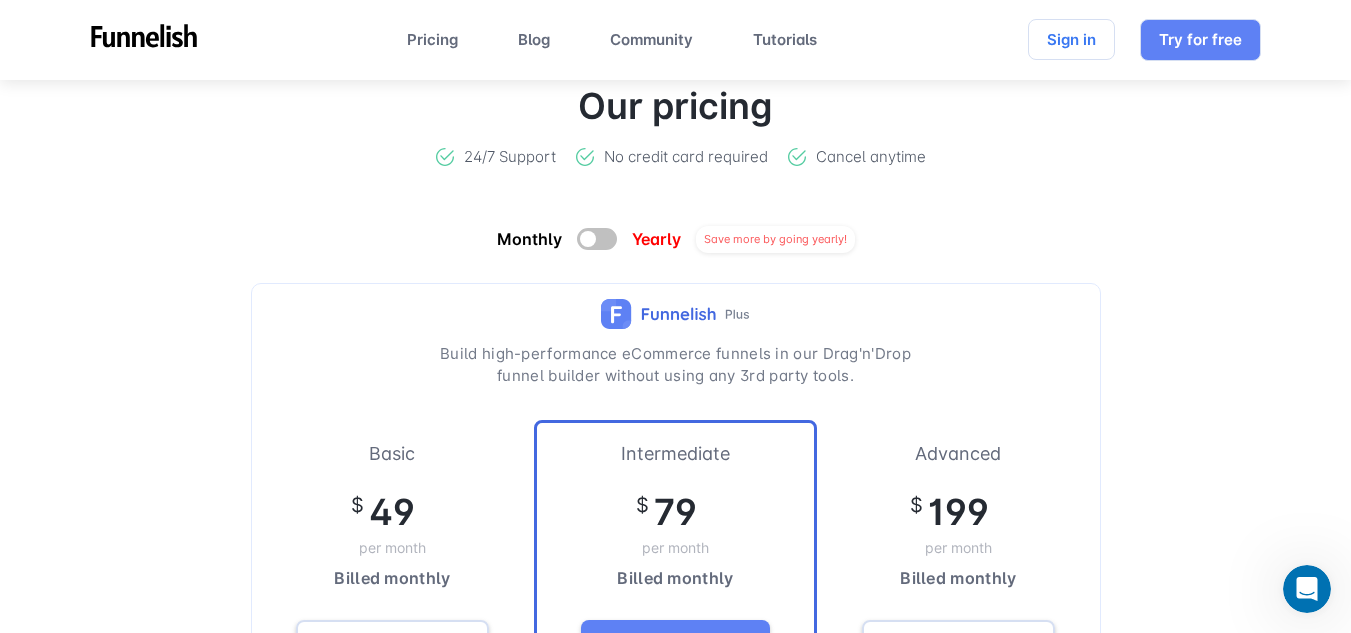 click on "Monthly     Yearly   Save more by going yearly!" at bounding box center [676, 239] 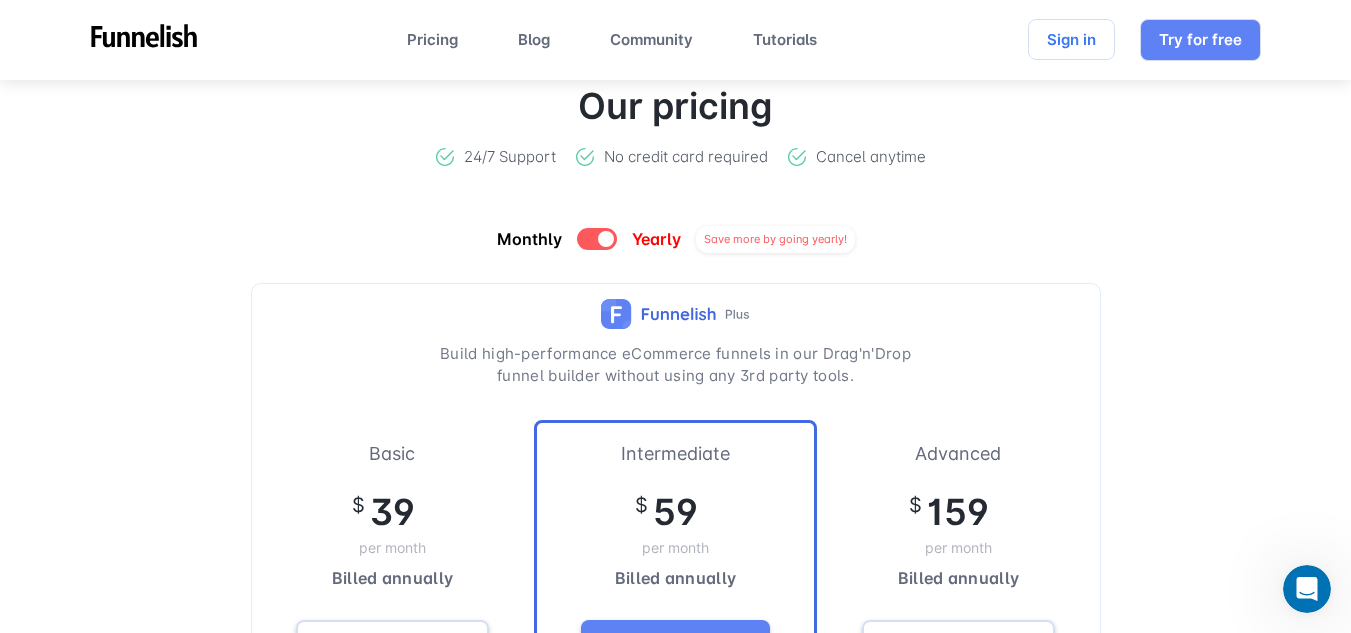 click at bounding box center (597, 239) 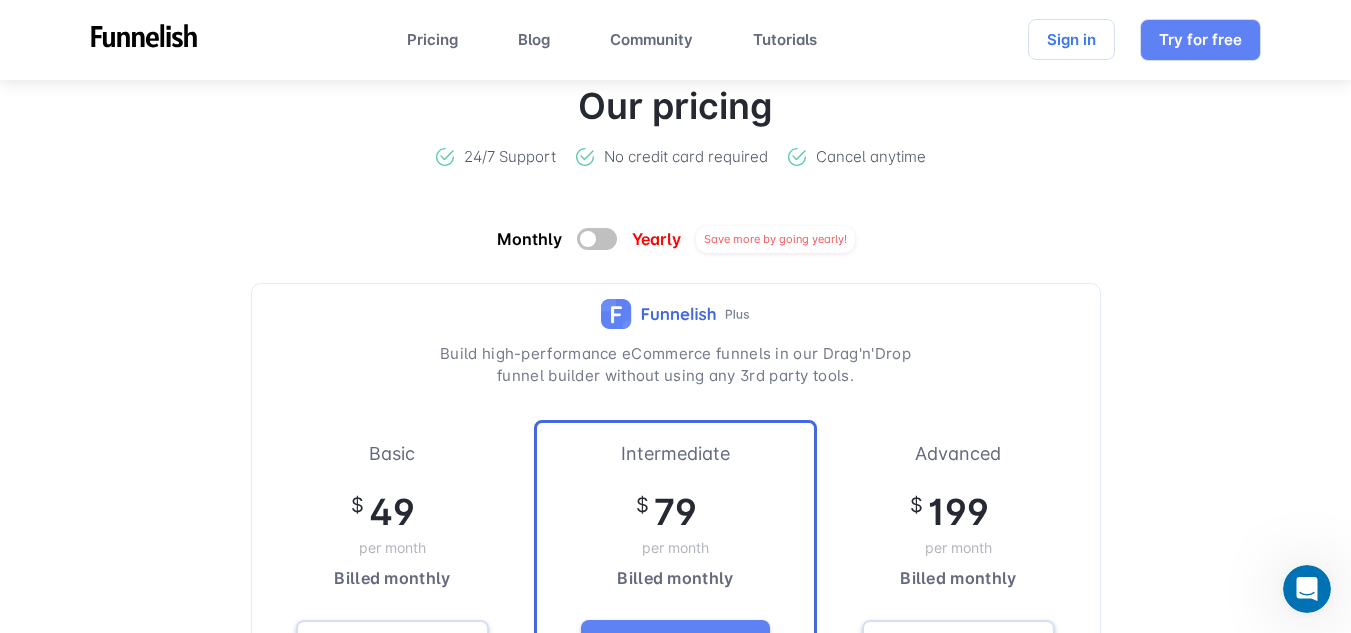 click at bounding box center (597, 239) 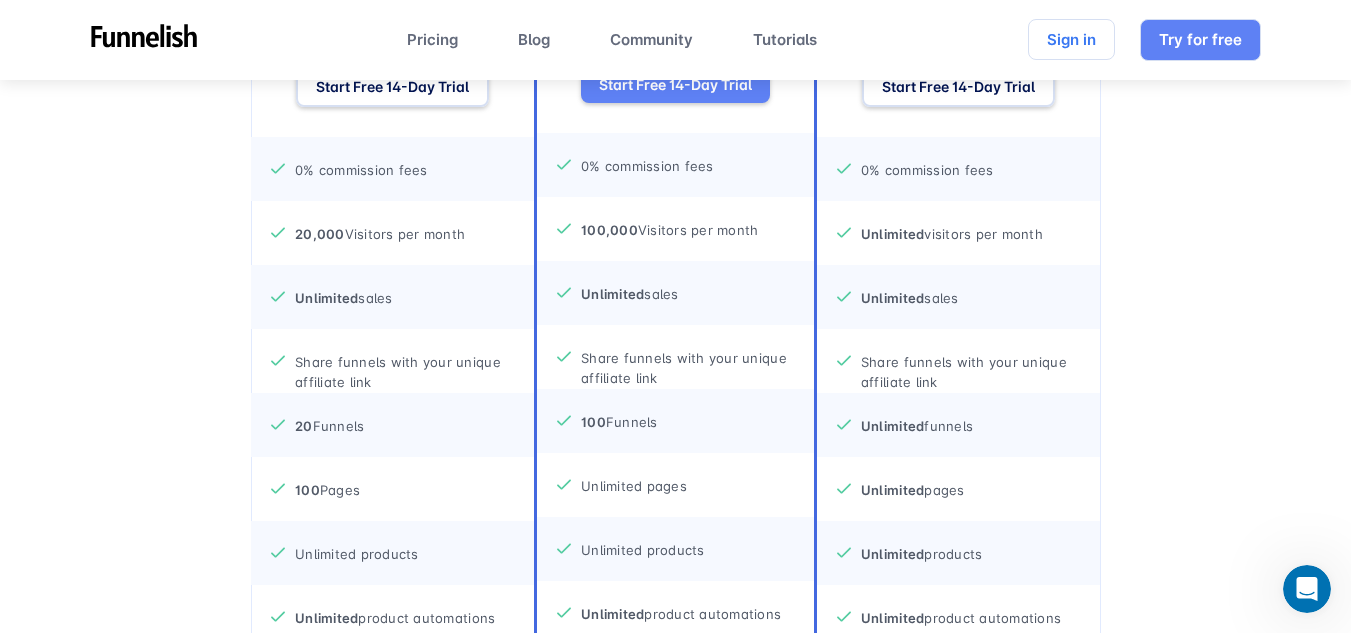 scroll, scrollTop: 8598, scrollLeft: 0, axis: vertical 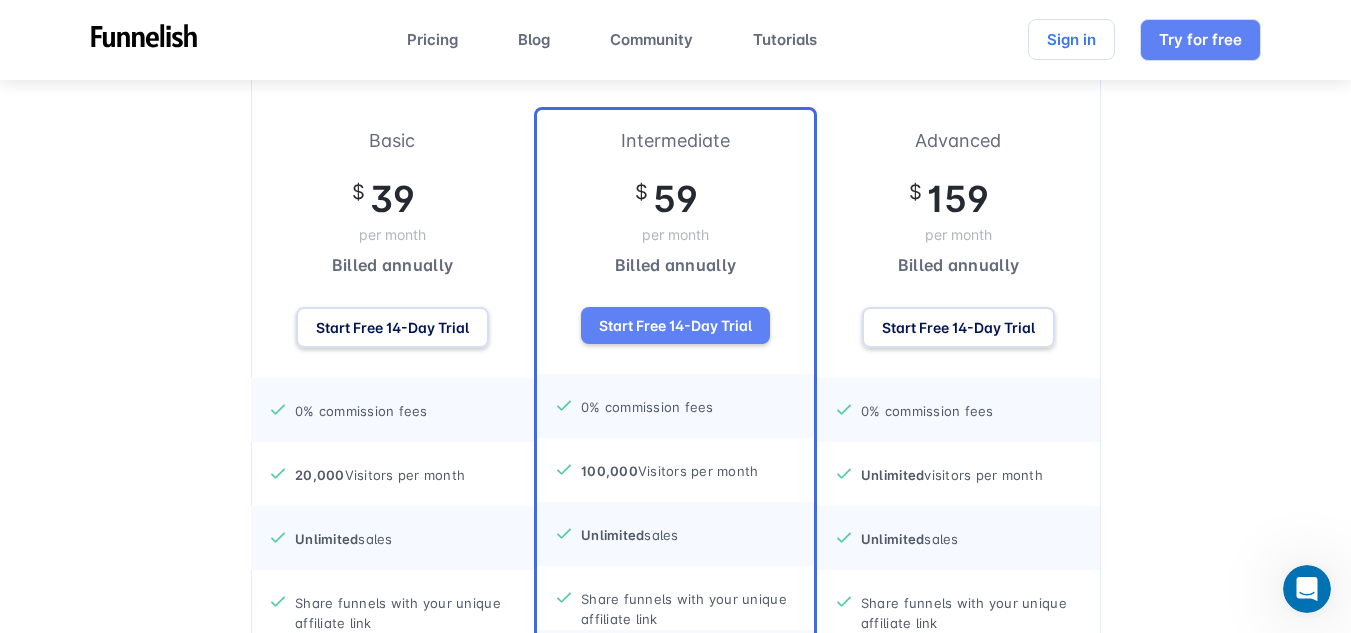 click on "$
159" at bounding box center [949, 199] 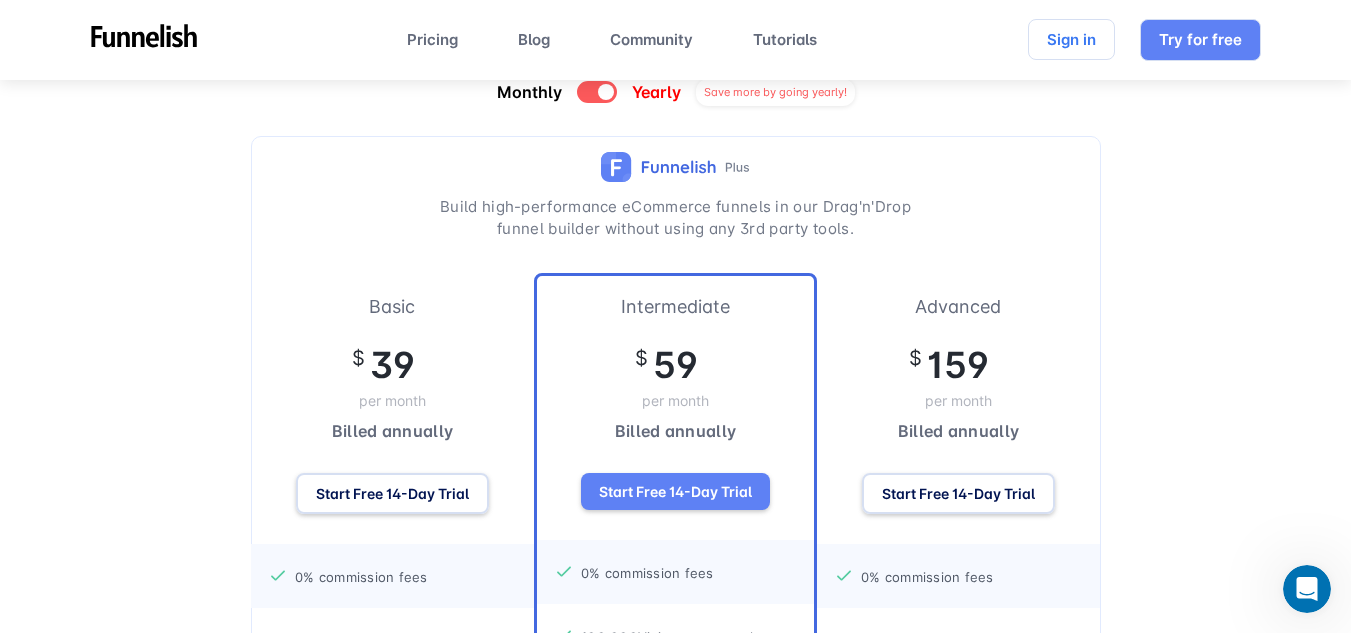 scroll, scrollTop: 8911, scrollLeft: 0, axis: vertical 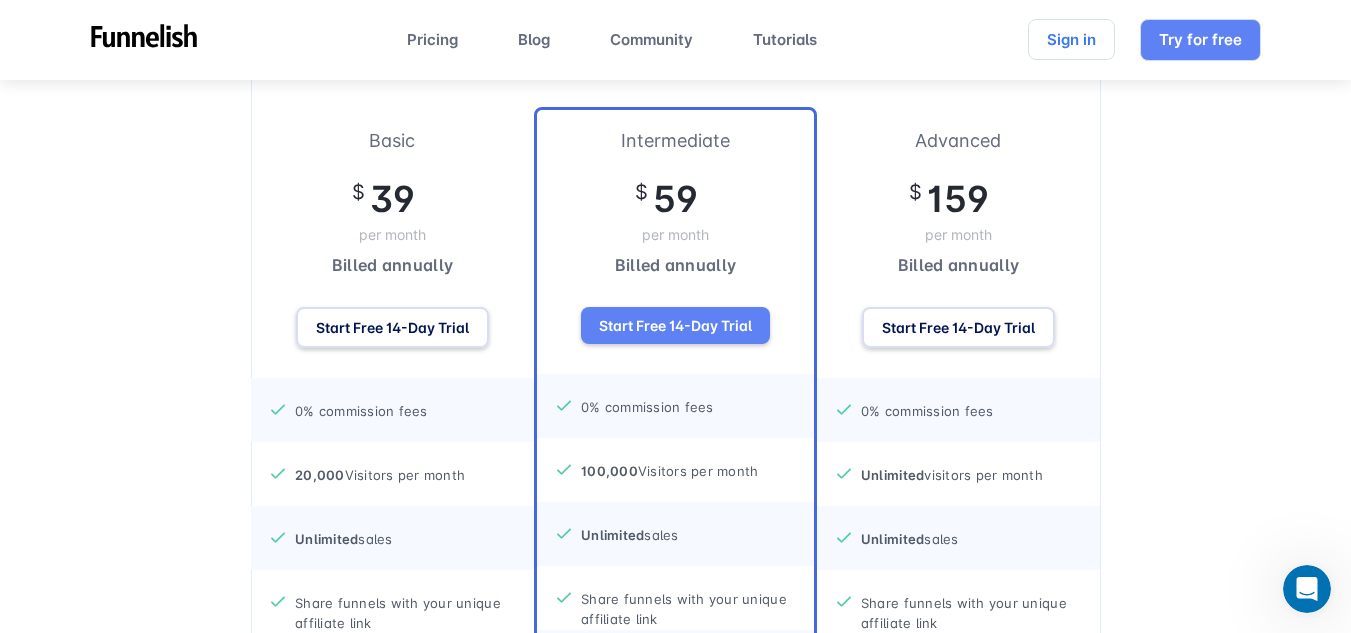 click on "Advanced" at bounding box center (958, 140) 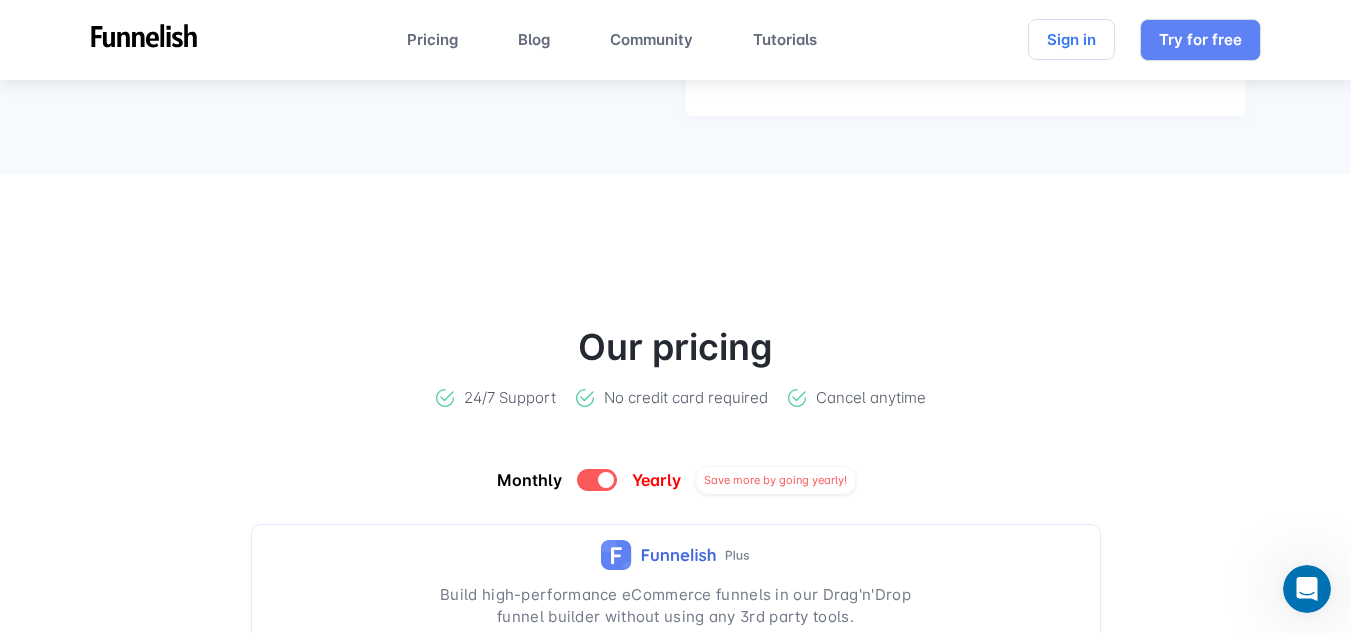 scroll, scrollTop: 8911, scrollLeft: 0, axis: vertical 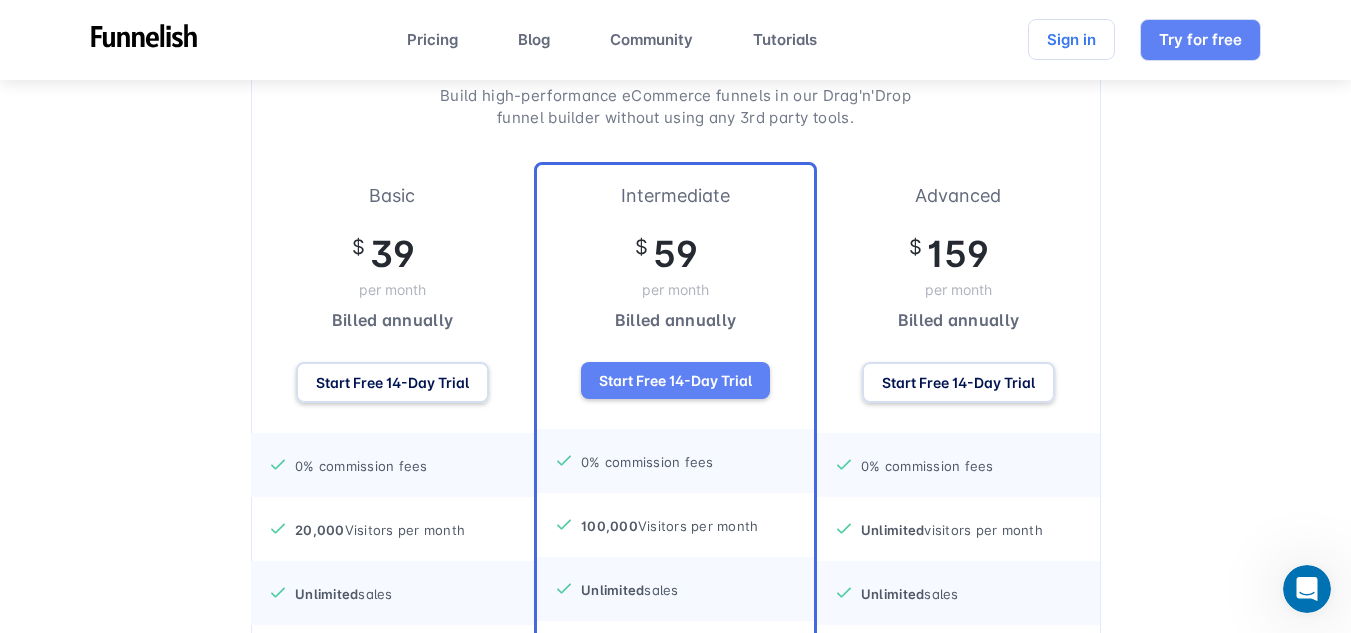 click on "Advanced   $
159
per month
Billed annually
Start Free 14-Day Trial
0% commission fees   Unlimited  visitors per month   Unlimited  sales   Share funnels with your
unique affiliate link   Unlimited  funnels   Unlimited  pages   Unlimited  products   Unlimited  product automations   9  Workflow Automations (per funnel)   9  Custom domains   9  Payment gateways       24/7 chat and email support   FREE  custom coding support   FREE  done-for-you funnels and migration services" at bounding box center (958, 802) 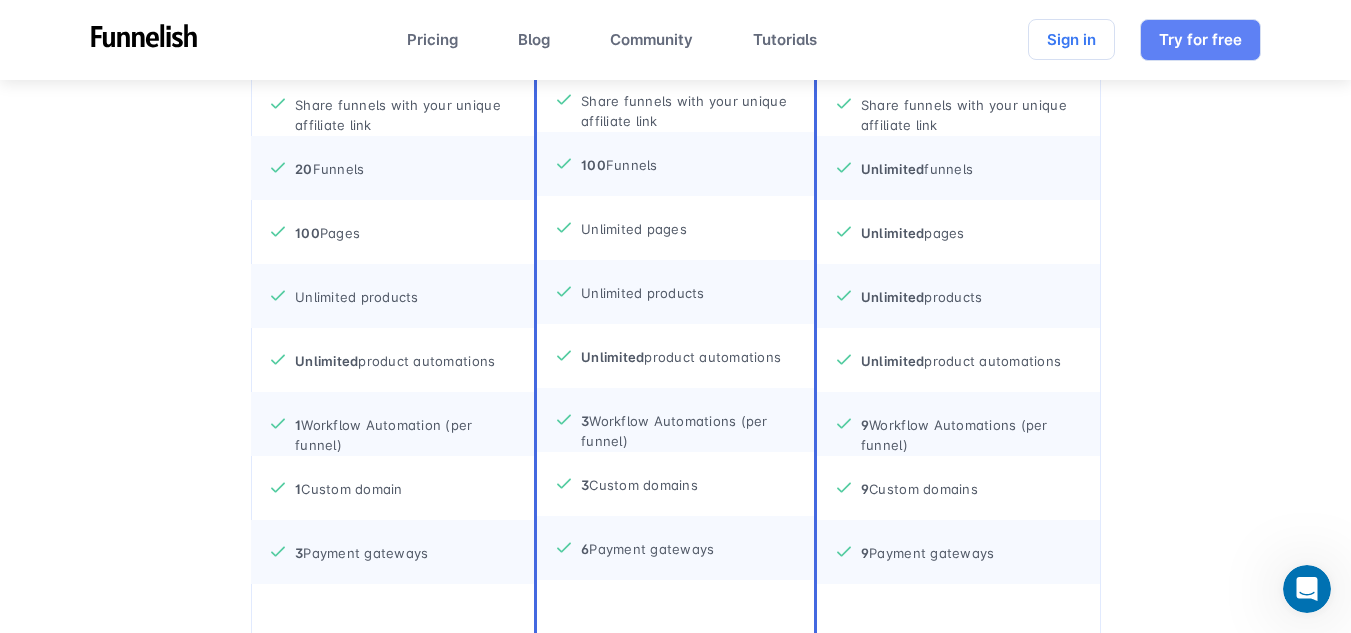 scroll, scrollTop: 9963, scrollLeft: 0, axis: vertical 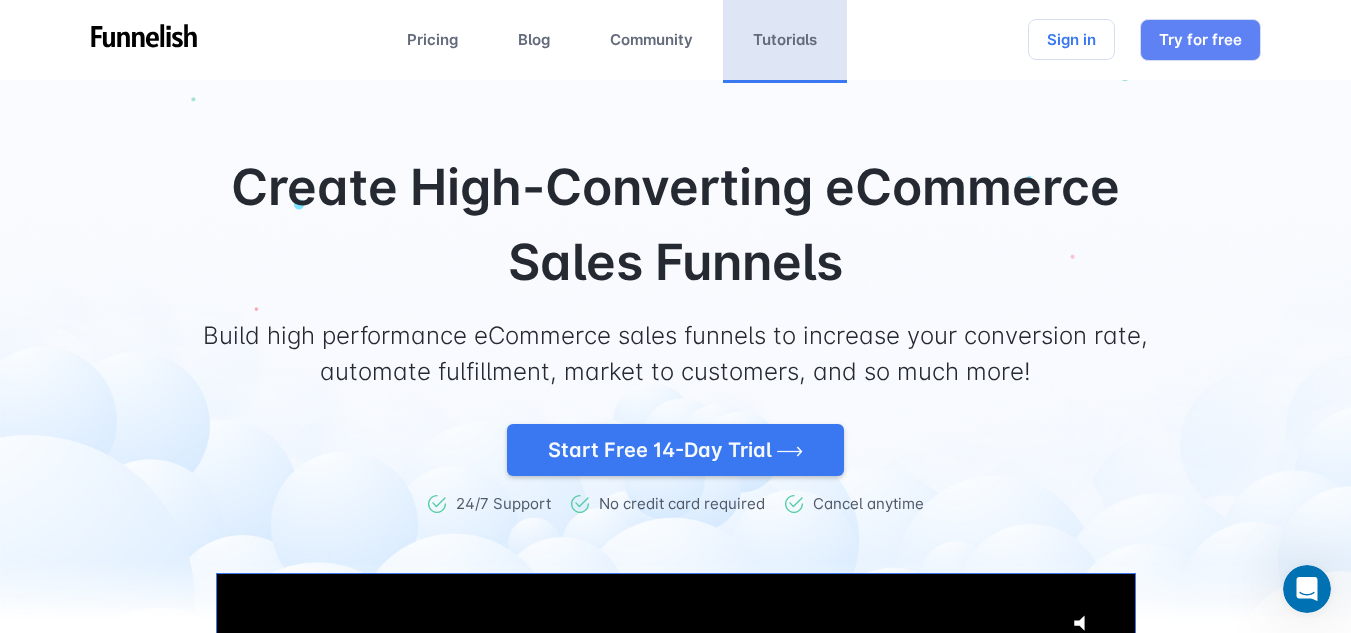 click on "Tutorials" at bounding box center (785, 40) 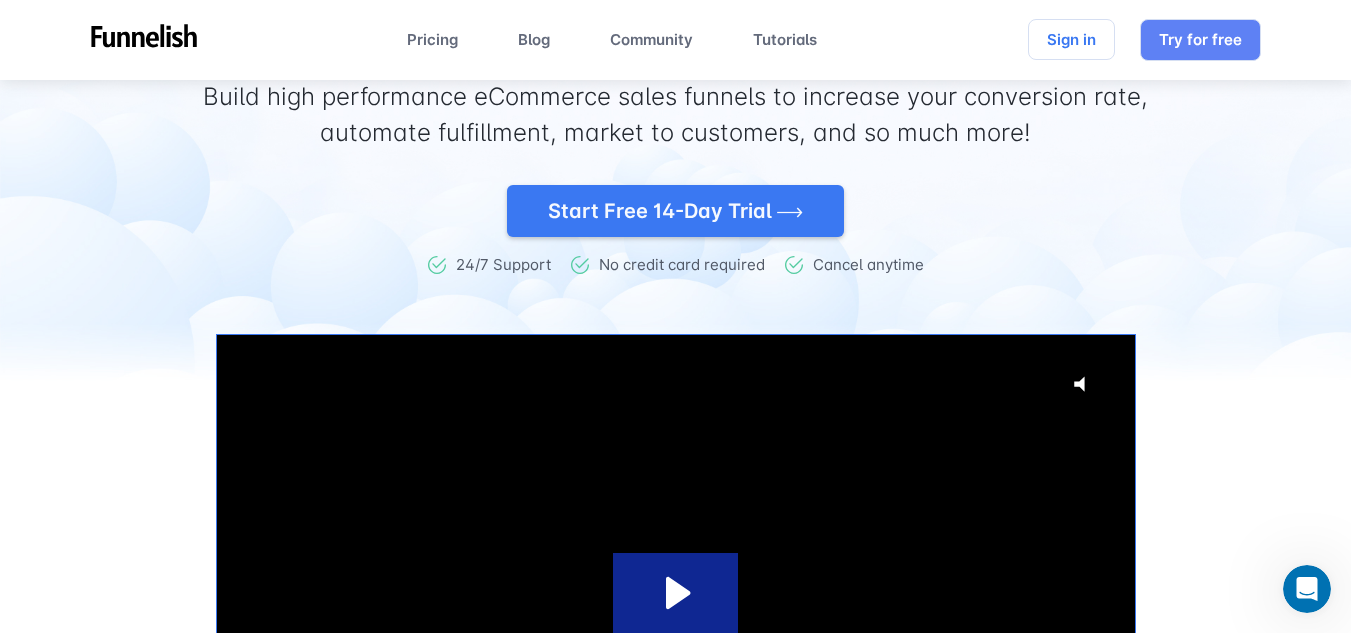 scroll, scrollTop: 0, scrollLeft: 0, axis: both 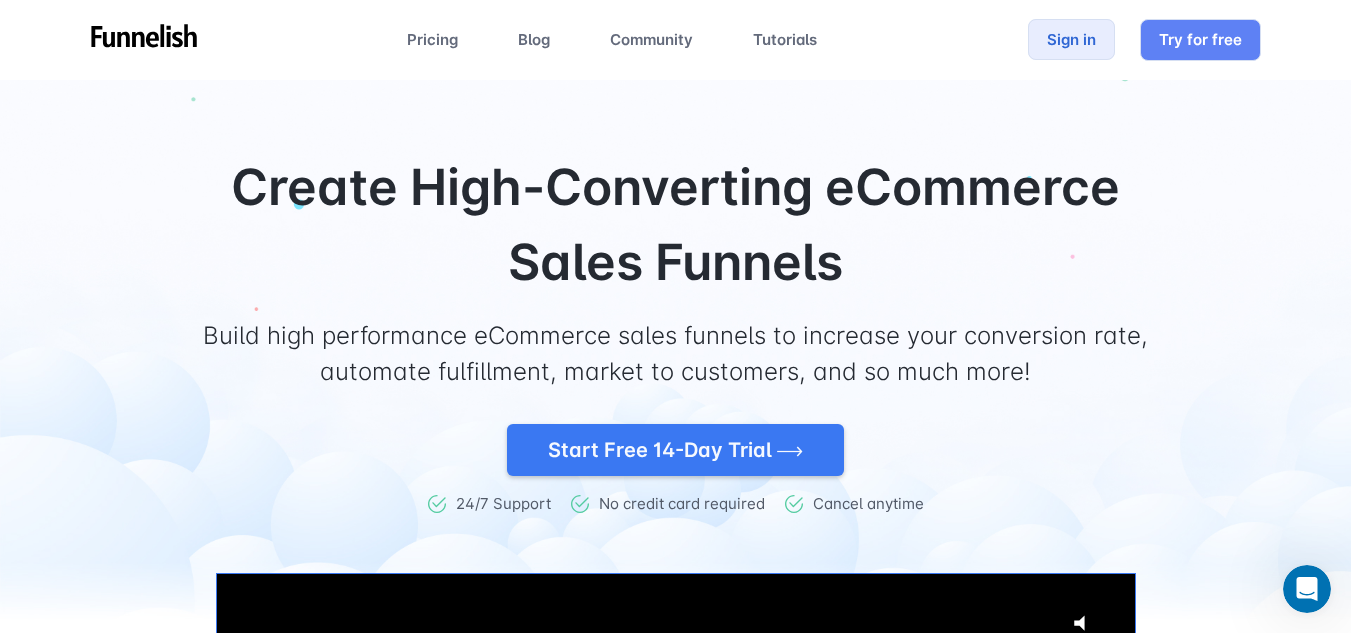 click on "Sign in" at bounding box center (1071, 39) 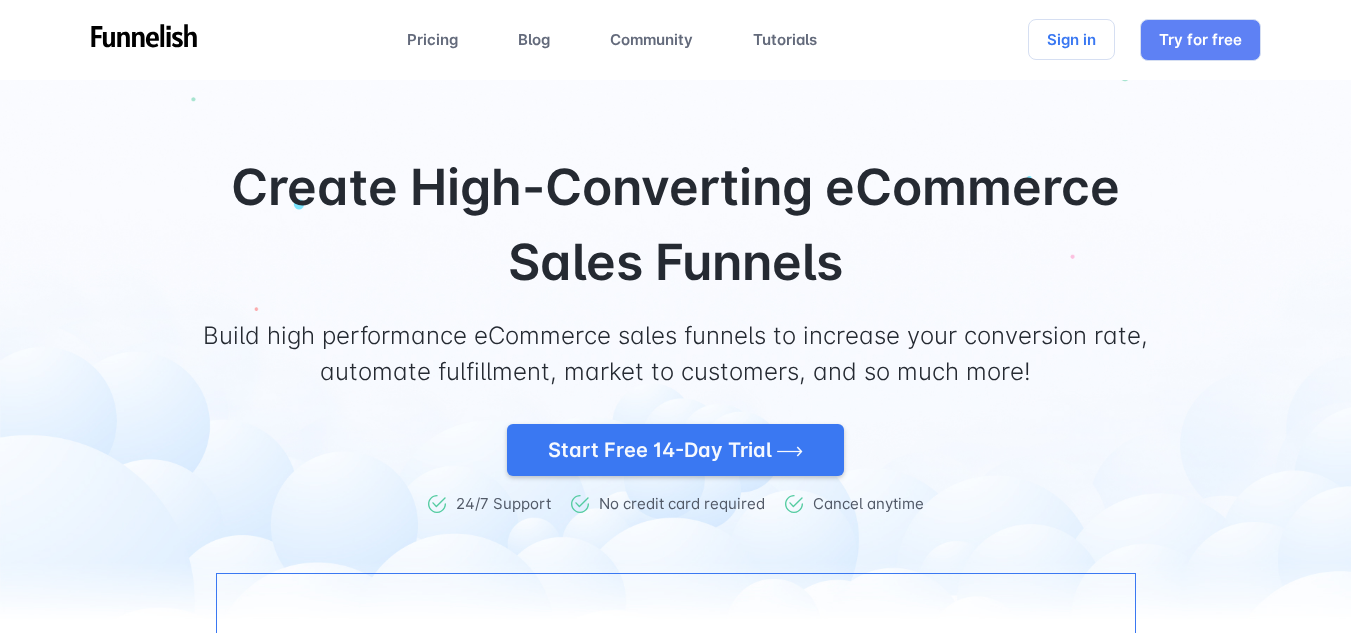 scroll, scrollTop: 0, scrollLeft: 0, axis: both 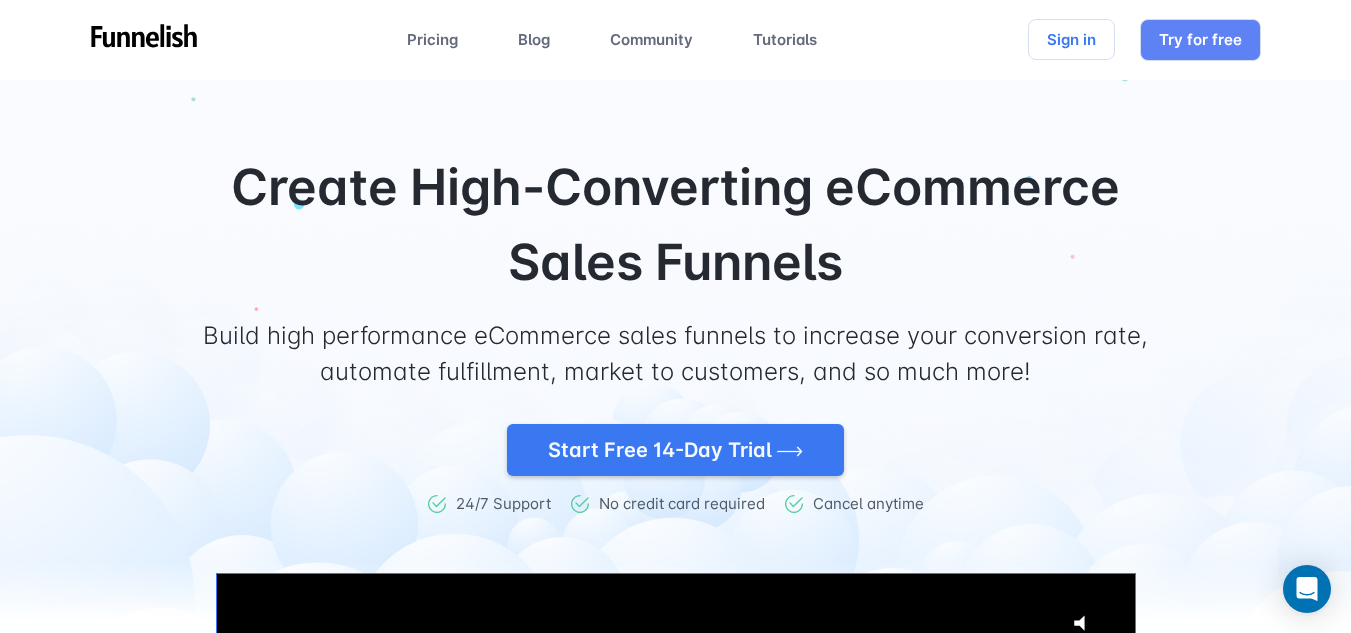 click on "Create High-Converting eCommerce Sales Funnels
Build high performance eCommerce sales funnels to increase your conversion rate,
automate fulfillment, market to customers, and so much more!
Start Free 14-Day Trial
24/7 Support
No credit card required
Cancel anytime
Click for sound
@keyframes VOLUME_SMALL_WAVE_FLASH {
0% { opacity: 0; }
33% { opacity: 1; }
66% { opacity: 1; }
100% { opacity: 0; }
}
@keyframes VOLUME_LARGE_WAVE_FLASH {
0% { opacity: 0; }
33% { opacity: 1; }
66% { opacity: 1; }
100% { opacity: 0; }
}
.volume__small-wave {
animation: VOLUME_SMALL_WAVE_FLASH 2s infinite;
opacity: 0;
}
.volume__large-wave {
animation: VOLUME_LARGE_WAVE_FLASH 2s infinite .3s;
opacity: 0;
}" at bounding box center [676, 545] 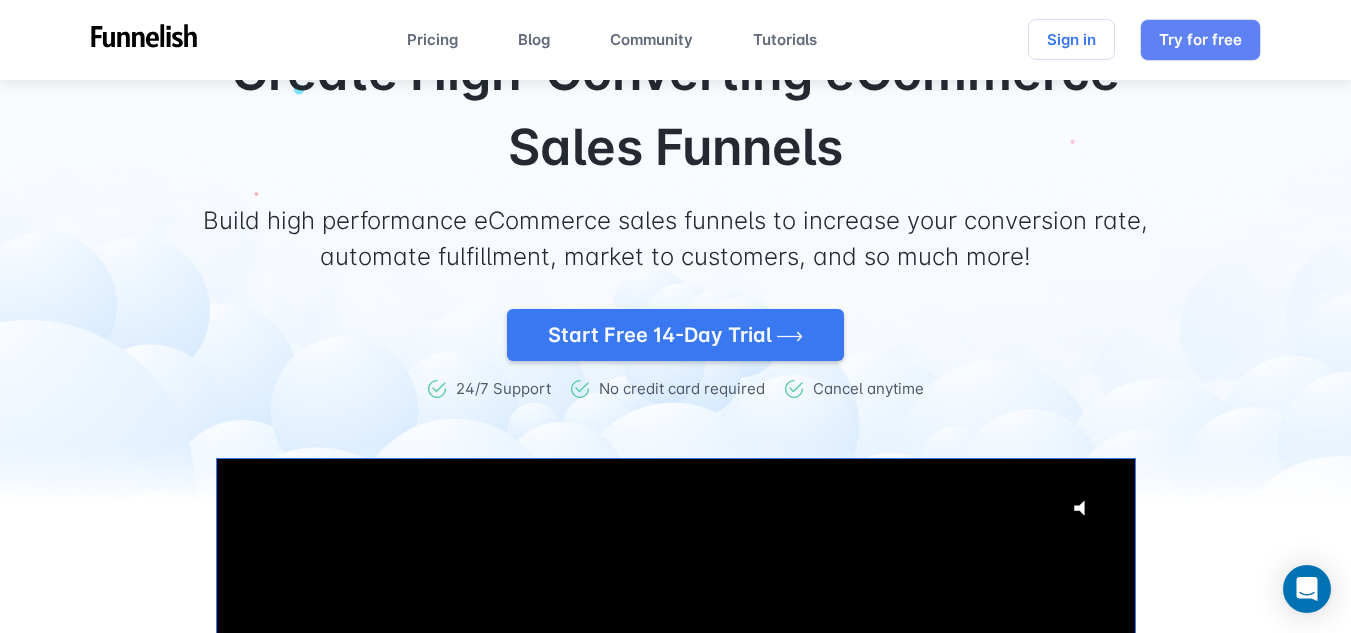 scroll, scrollTop: 0, scrollLeft: 0, axis: both 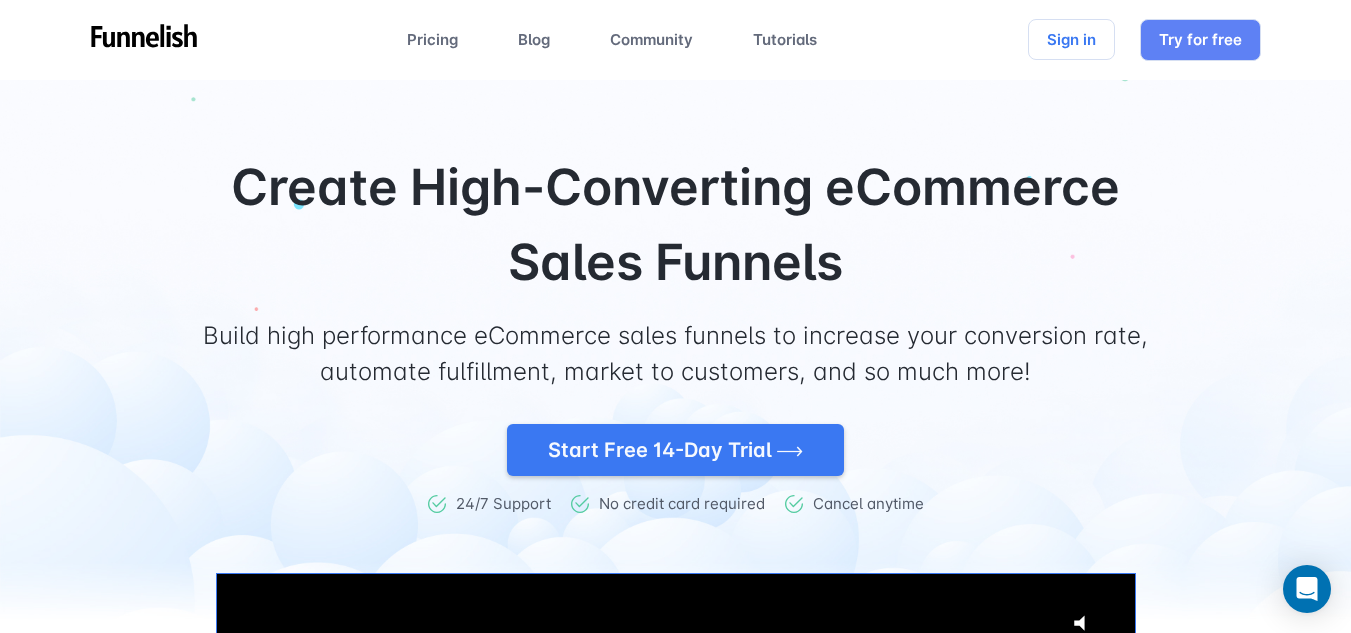 click on "Create High-Converting eCommerce Sales Funnels
Build high performance eCommerce sales funnels to increase your conversion rate,
automate fulfillment, market to customers, and so much more!
Start Free 14-Day Trial
24/7 Support
No credit card required
Cancel anytime
Click for sound
@keyframes VOLUME_SMALL_WAVE_FLASH {
0% { opacity: 0; }
33% { opacity: 1; }
66% { opacity: 1; }
100% { opacity: 0; }
}
@keyframes VOLUME_LARGE_WAVE_FLASH {
0% { opacity: 0; }
33% { opacity: 1; }
66% { opacity: 1; }
100% { opacity: 0; }
}
.volume__small-wave {
animation: VOLUME_SMALL_WAVE_FLASH 2s infinite;
opacity: 0;
}
.volume__large-wave {
animation: VOLUME_LARGE_WAVE_FLASH 2s infinite .3s;
opacity: 0;
}" at bounding box center [676, 545] 